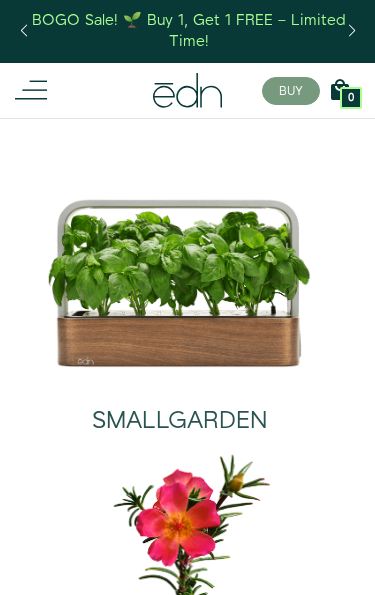 scroll, scrollTop: 0, scrollLeft: 0, axis: both 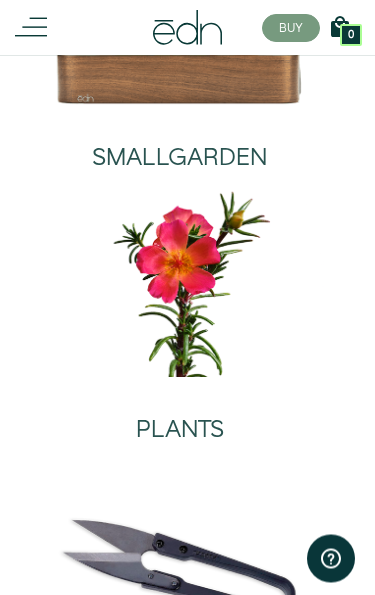 click at bounding box center (179, 283) 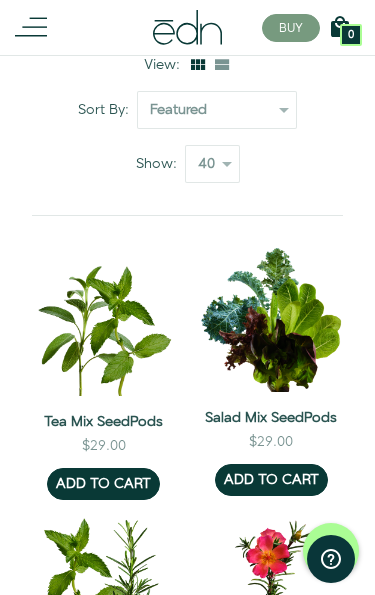 scroll, scrollTop: 0, scrollLeft: 0, axis: both 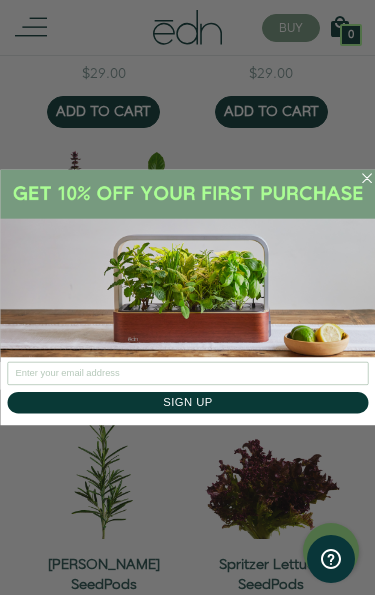 click at bounding box center (187, 373) 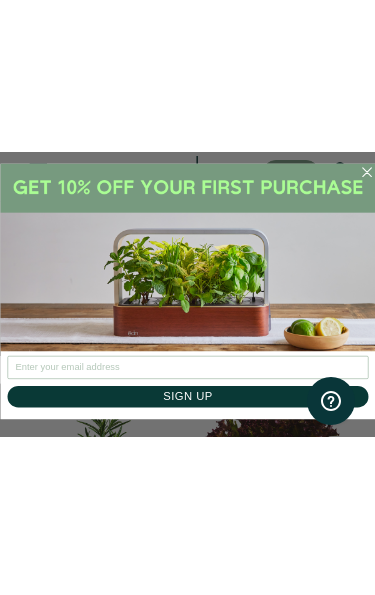 scroll, scrollTop: 2120, scrollLeft: 0, axis: vertical 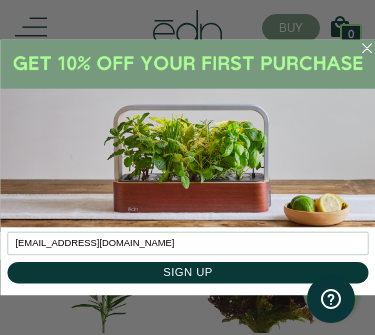 type on "mfitzg10@gmail.com" 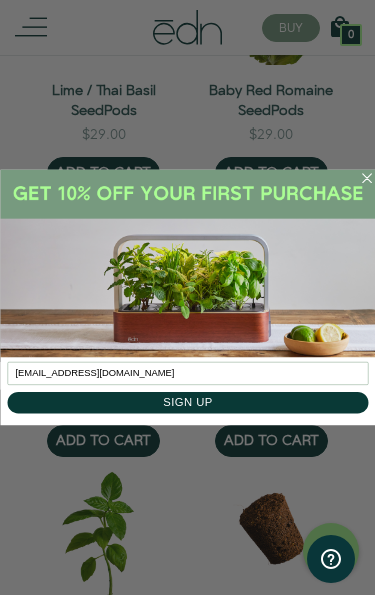 click on "SIGN UP" at bounding box center (187, 403) 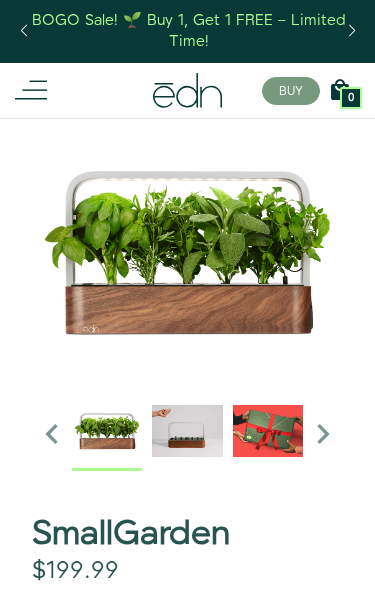 scroll, scrollTop: 0, scrollLeft: 0, axis: both 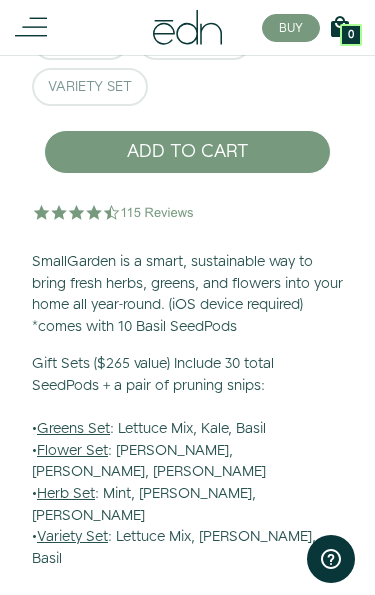 click on "BUY
42732282904750
1
0
Cart
There are no products in your cart!" at bounding box center (187, 27) 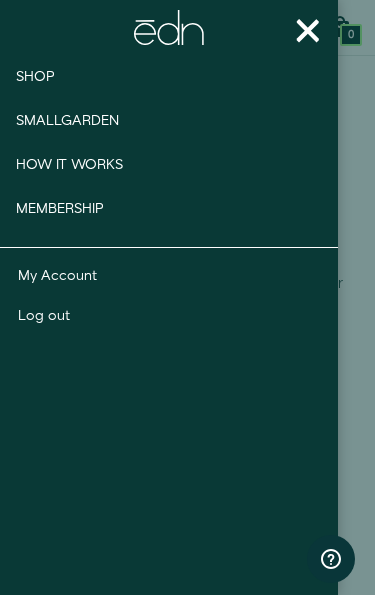 click on "Membership" at bounding box center [60, 209] 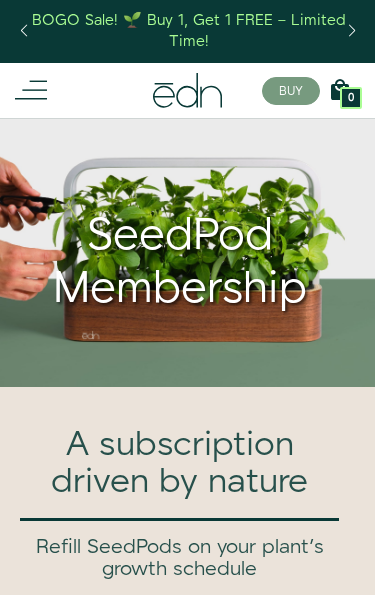 scroll, scrollTop: 380, scrollLeft: 0, axis: vertical 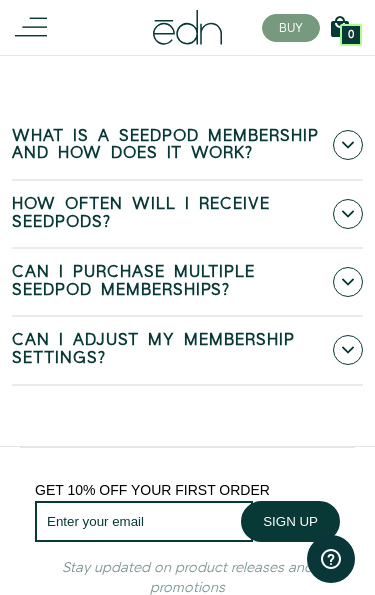 click 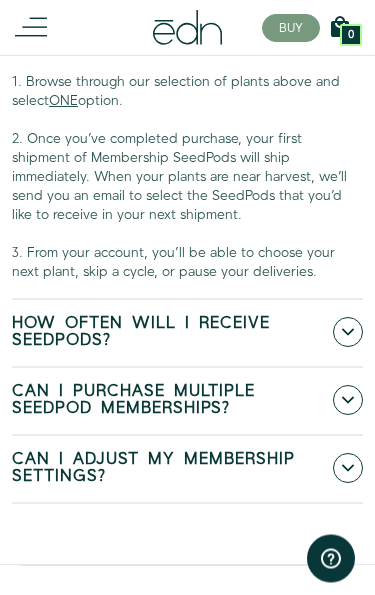 scroll, scrollTop: 12548, scrollLeft: 0, axis: vertical 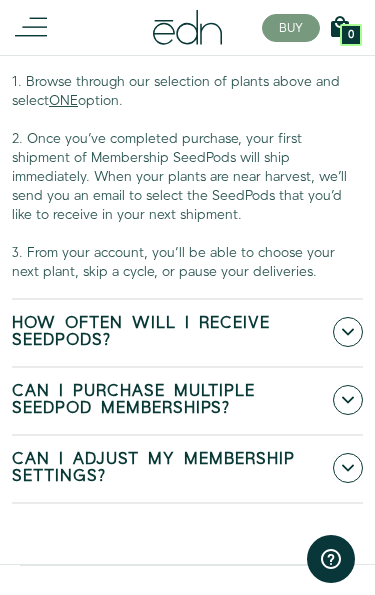 click on "How often will i receive Seedpods?" at bounding box center (187, 333) 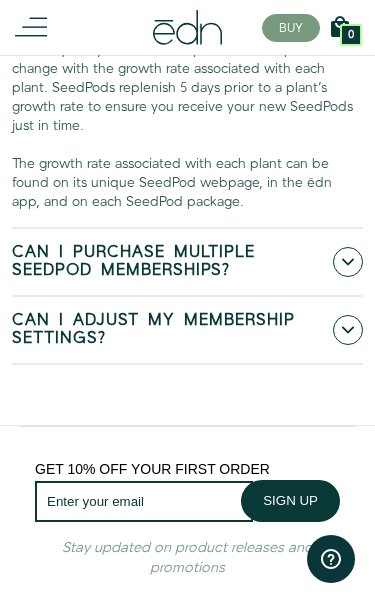 scroll, scrollTop: 12889, scrollLeft: 0, axis: vertical 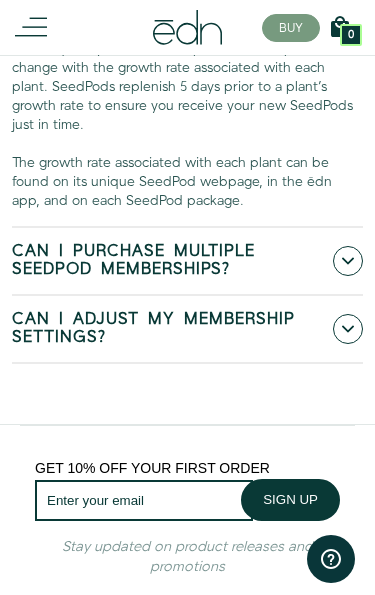click at bounding box center [348, 261] 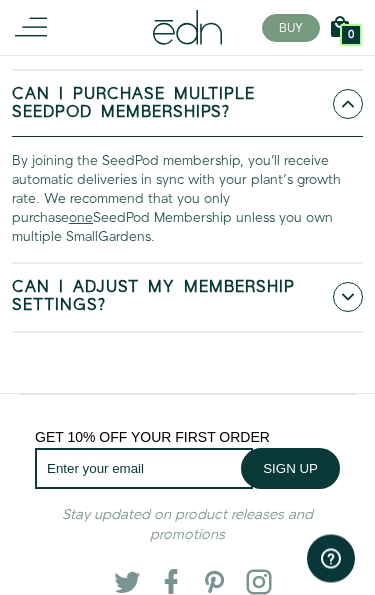 scroll, scrollTop: 13046, scrollLeft: 0, axis: vertical 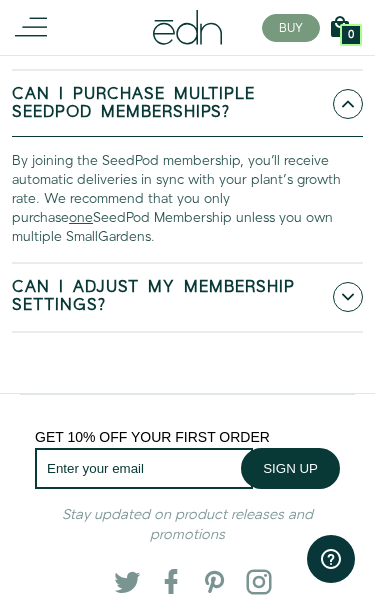 click 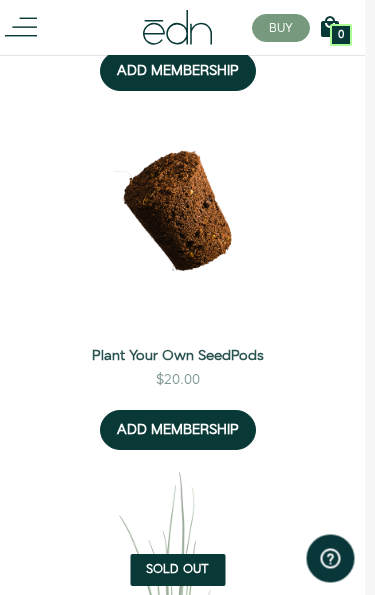 scroll, scrollTop: 7826, scrollLeft: 9, axis: both 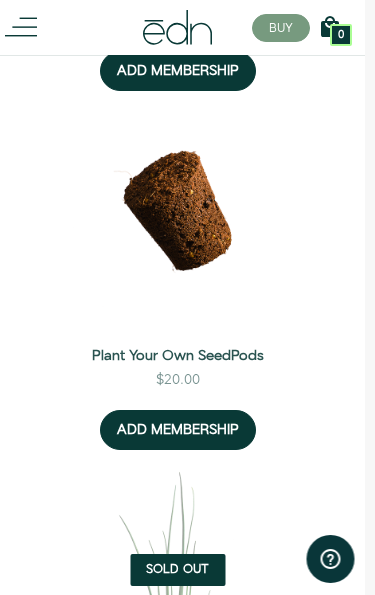 click on "ADD MEMBERSHIP" at bounding box center [179, 430] 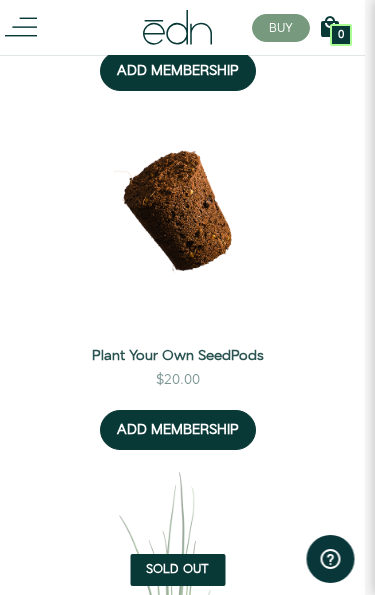 scroll, scrollTop: 7826, scrollLeft: 10, axis: both 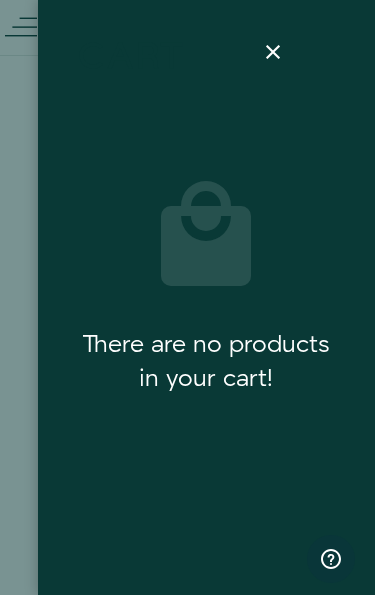 click at bounding box center (273, 52) 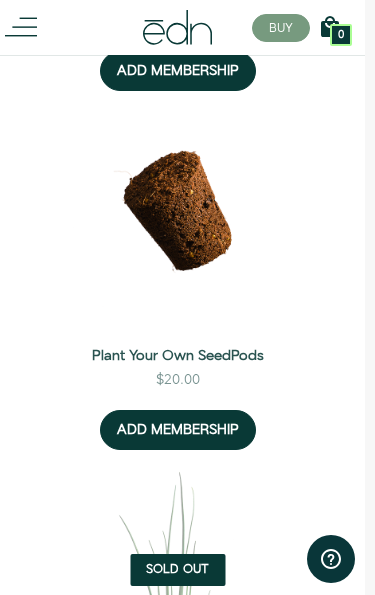 click 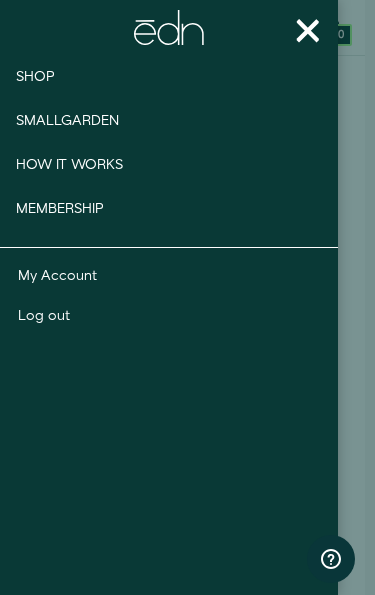click on "How It works" at bounding box center [69, 165] 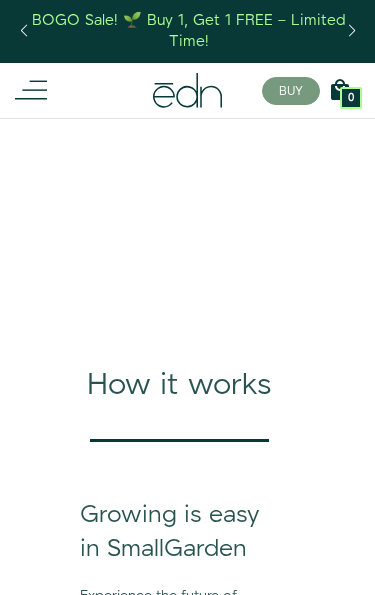 scroll, scrollTop: 504, scrollLeft: 0, axis: vertical 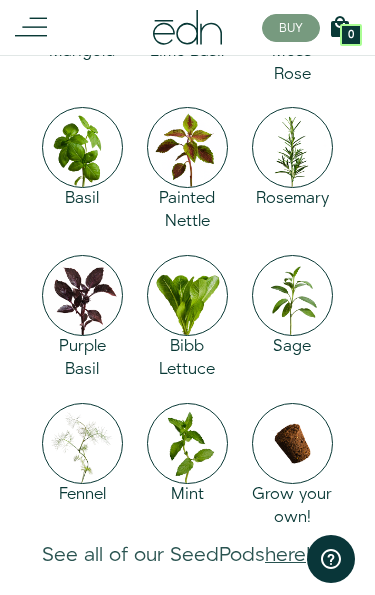 click at bounding box center (292, 443) 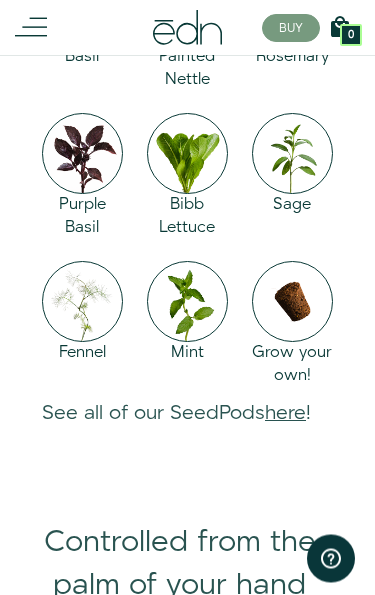 scroll, scrollTop: 2259, scrollLeft: 0, axis: vertical 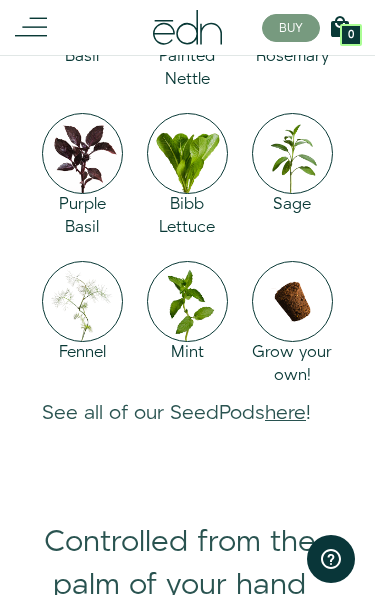 click at bounding box center (292, 301) 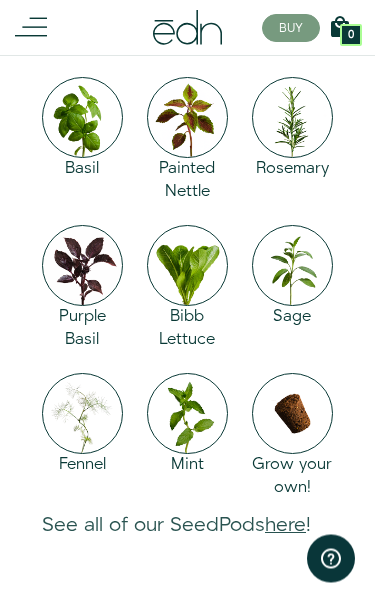 scroll, scrollTop: 2123, scrollLeft: 0, axis: vertical 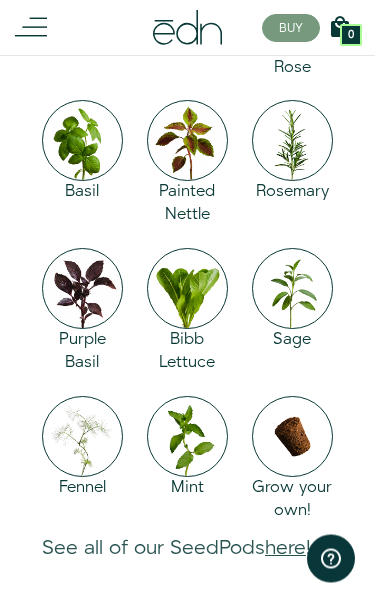 click at bounding box center (292, 437) 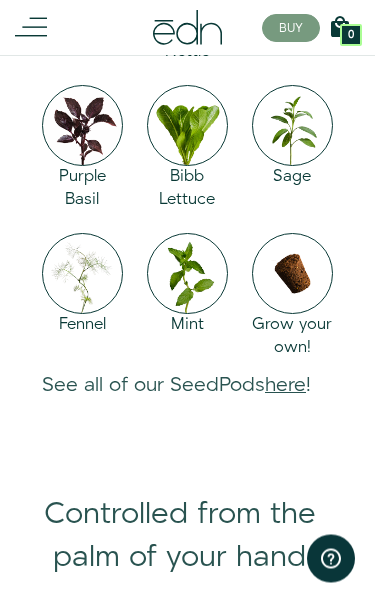 scroll, scrollTop: 2287, scrollLeft: 0, axis: vertical 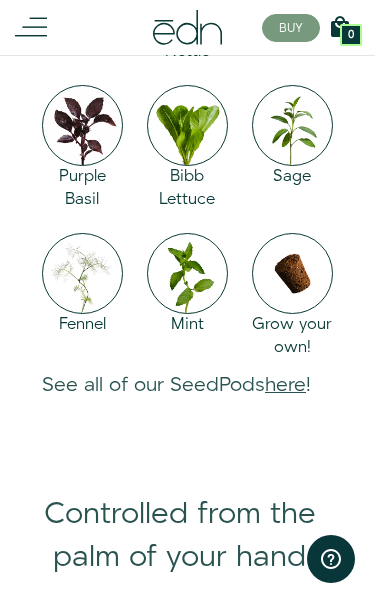 click on "Grow your own!" at bounding box center [292, 337] 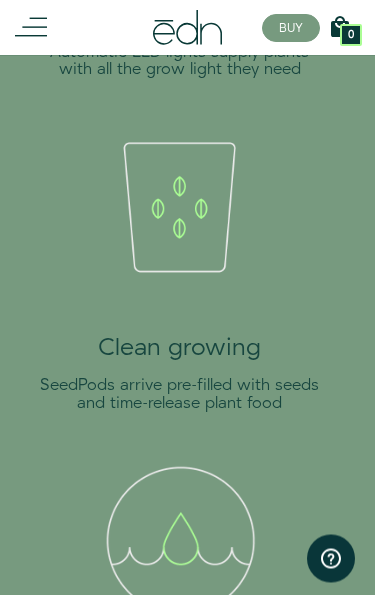 scroll, scrollTop: 4388, scrollLeft: 0, axis: vertical 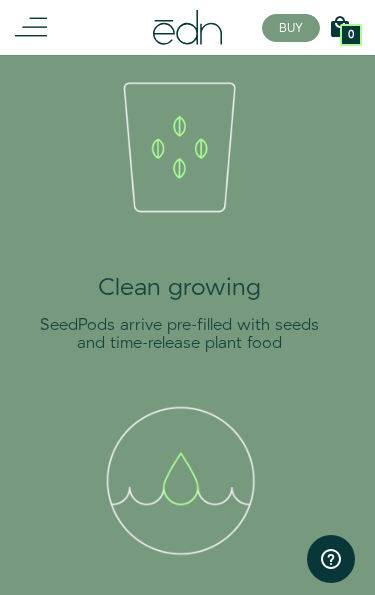click at bounding box center (67, 28) 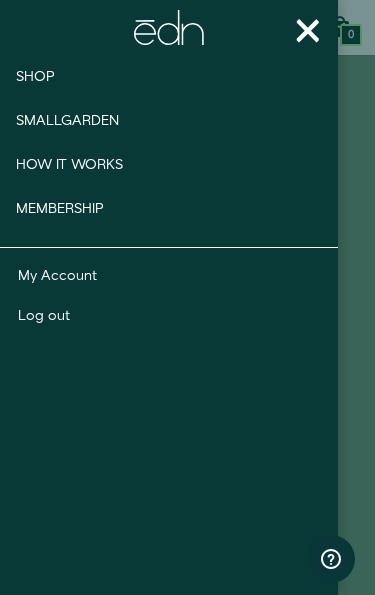 click on "Shop" at bounding box center [69, 77] 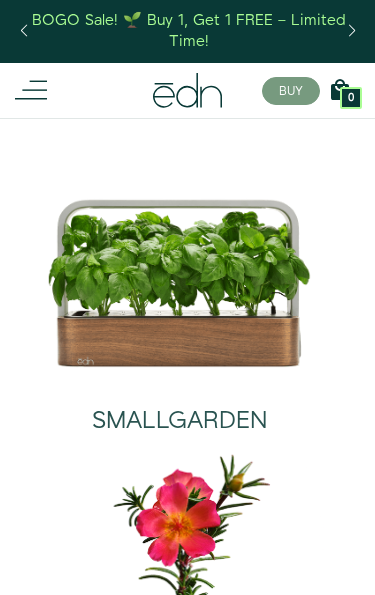 scroll, scrollTop: 0, scrollLeft: 0, axis: both 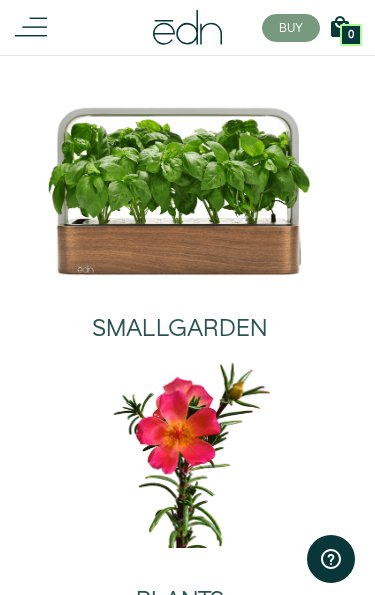 click at bounding box center [179, 453] 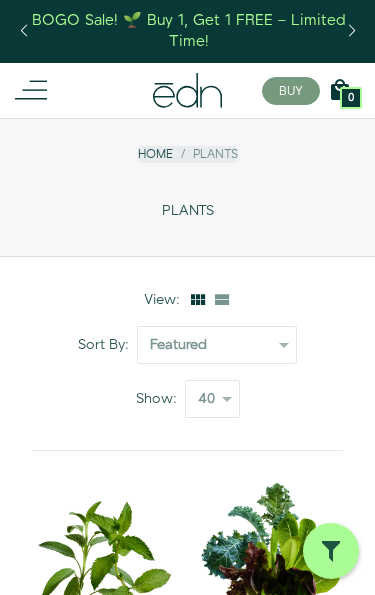 scroll, scrollTop: 667, scrollLeft: 0, axis: vertical 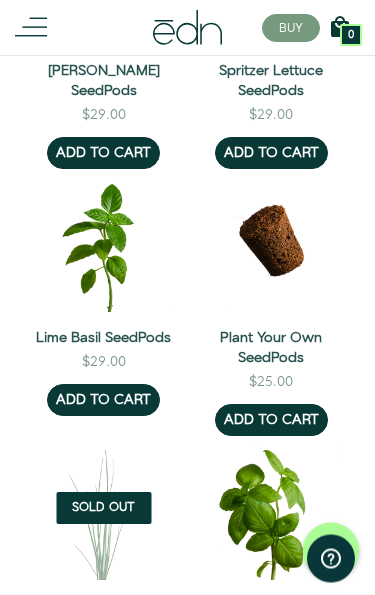 click on "ADD TO CART" at bounding box center [271, 421] 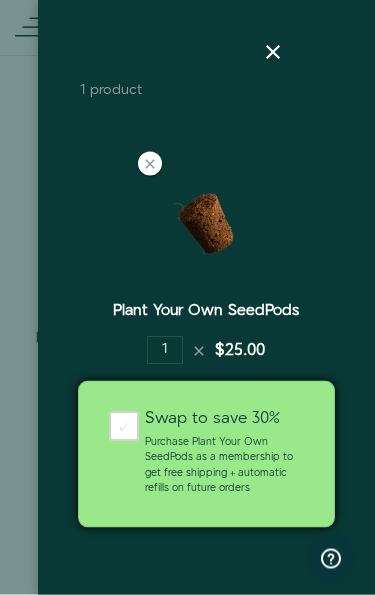 scroll, scrollTop: 2408, scrollLeft: 0, axis: vertical 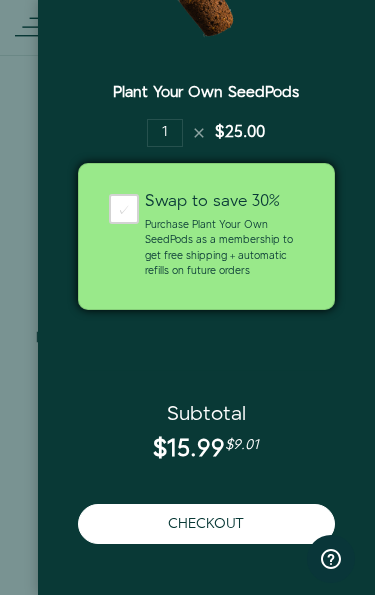 click on "Purchase Plant Your Own SeedPods as a membership to get free shipping + automatic refills on future orders" at bounding box center [224, 248] 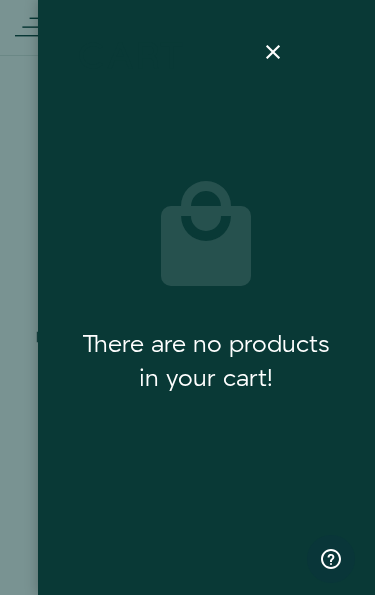 scroll, scrollTop: 0, scrollLeft: 0, axis: both 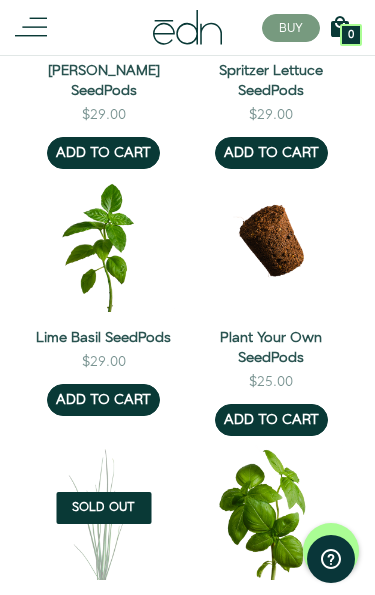 click on "ADD TO CART" at bounding box center [271, 420] 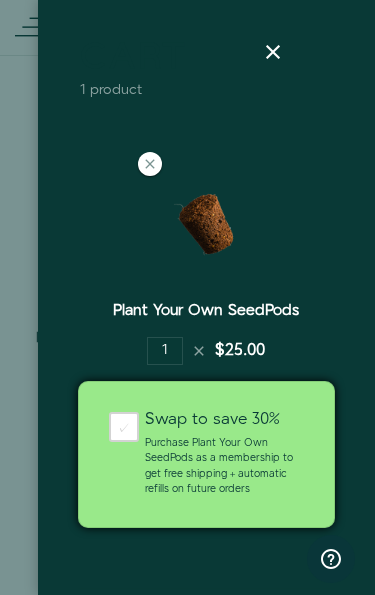 click on "Swap to save 30%
Purchase Plant Your Own SeedPods as a membership to get free shipping + automatic refills on future orders" at bounding box center [224, 454] 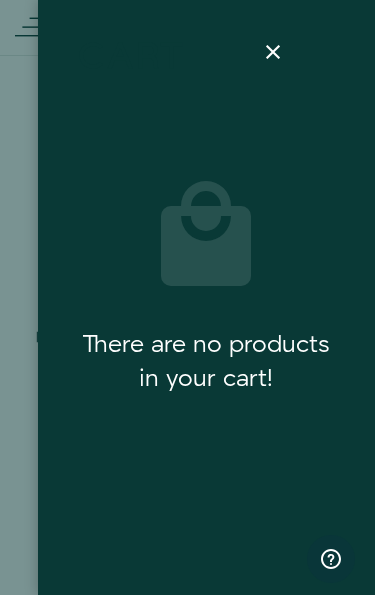 click at bounding box center (273, 52) 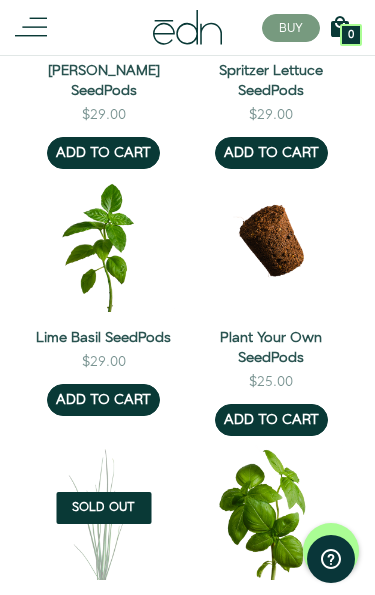 click 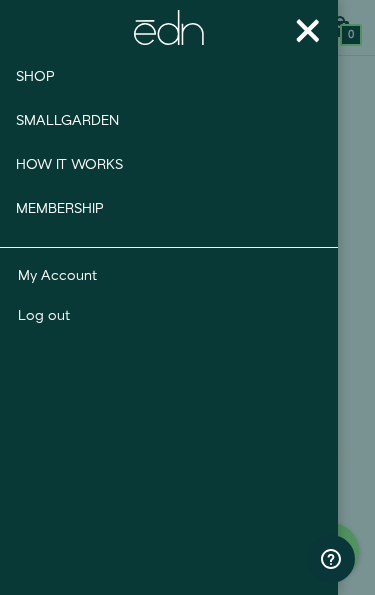 click on "Membership" at bounding box center [69, 209] 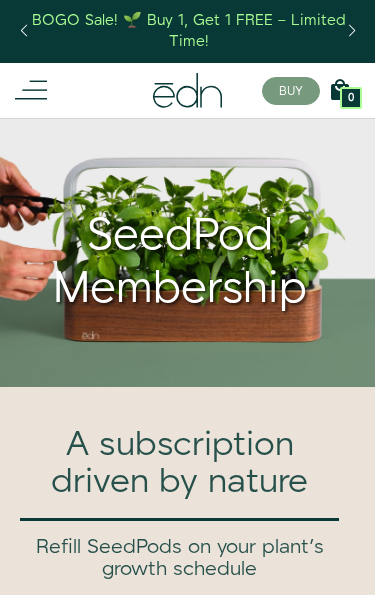 scroll, scrollTop: 0, scrollLeft: 0, axis: both 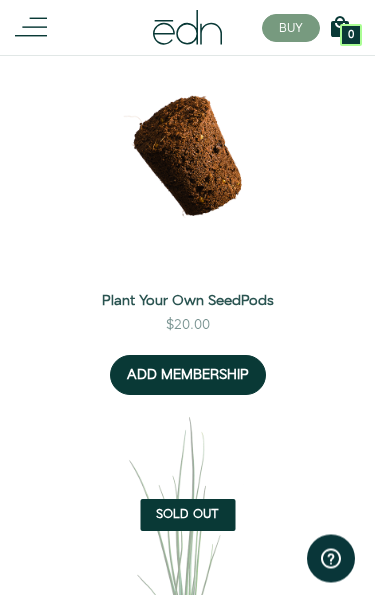 click on "ADD MEMBERSHIP" at bounding box center (188, 376) 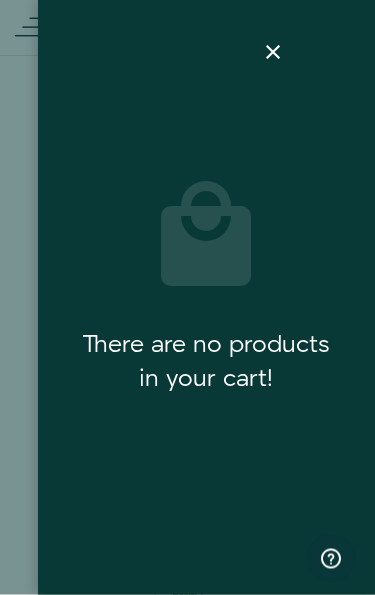 scroll, scrollTop: 7881, scrollLeft: 0, axis: vertical 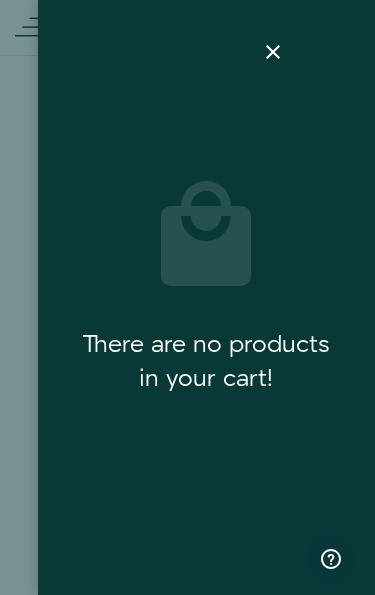 click at bounding box center [273, 52] 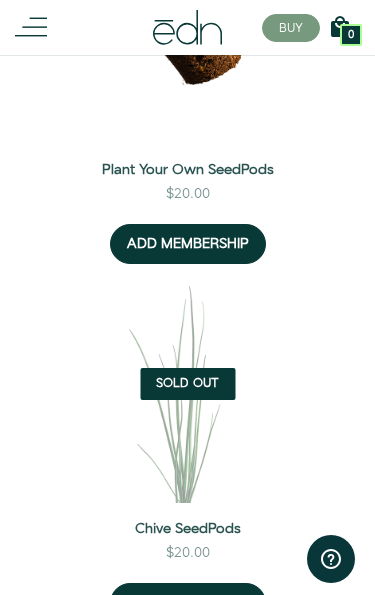 scroll, scrollTop: 8016, scrollLeft: 0, axis: vertical 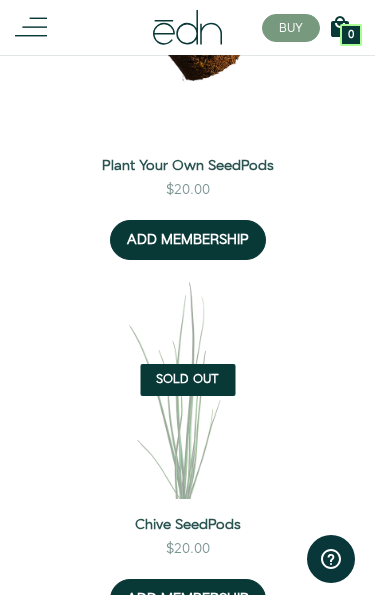click at bounding box center [340, 28] 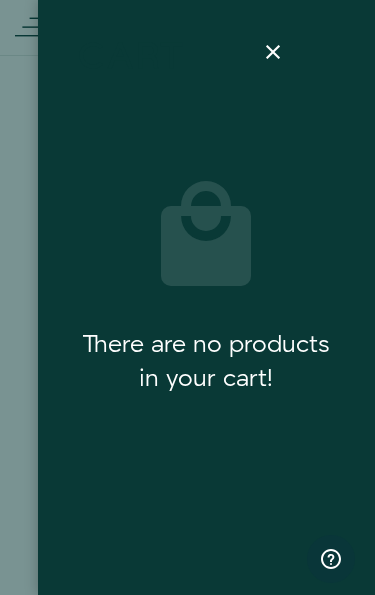click 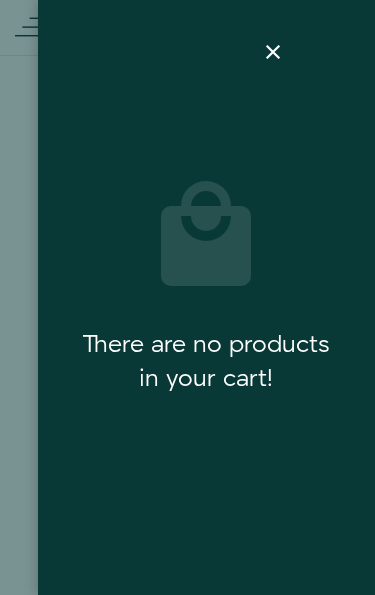 scroll, scrollTop: 0, scrollLeft: 0, axis: both 